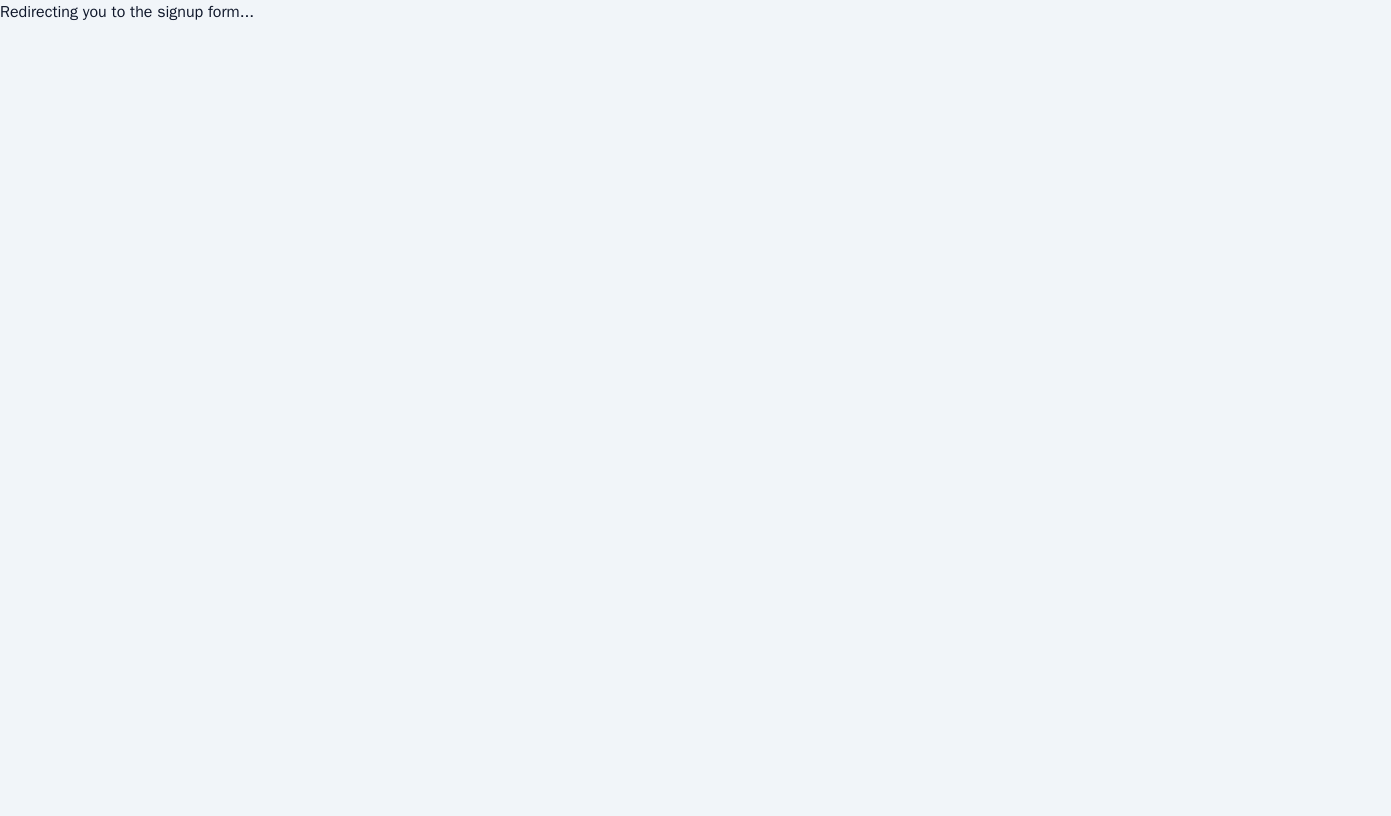 scroll, scrollTop: 0, scrollLeft: 0, axis: both 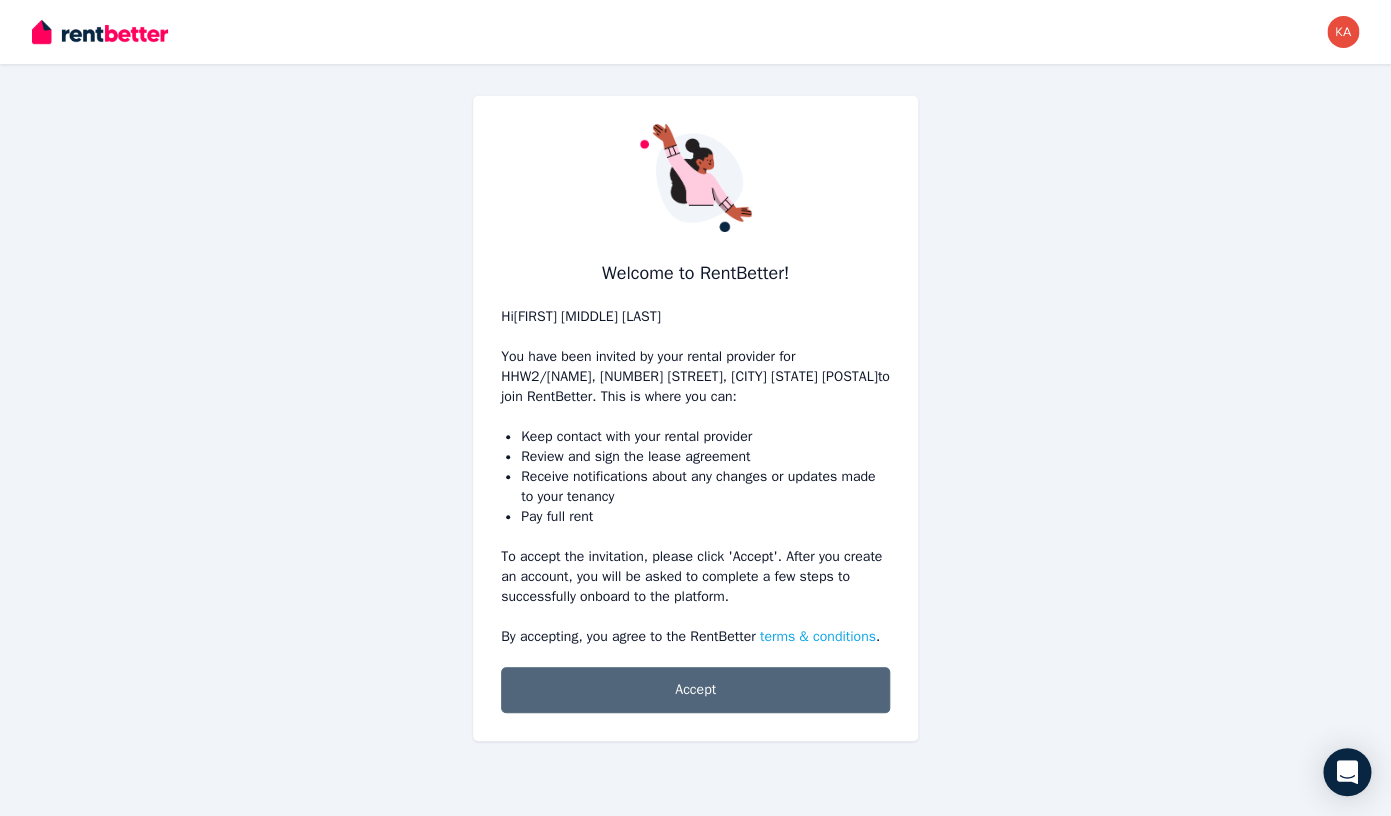 click on "Accept" at bounding box center [695, 690] 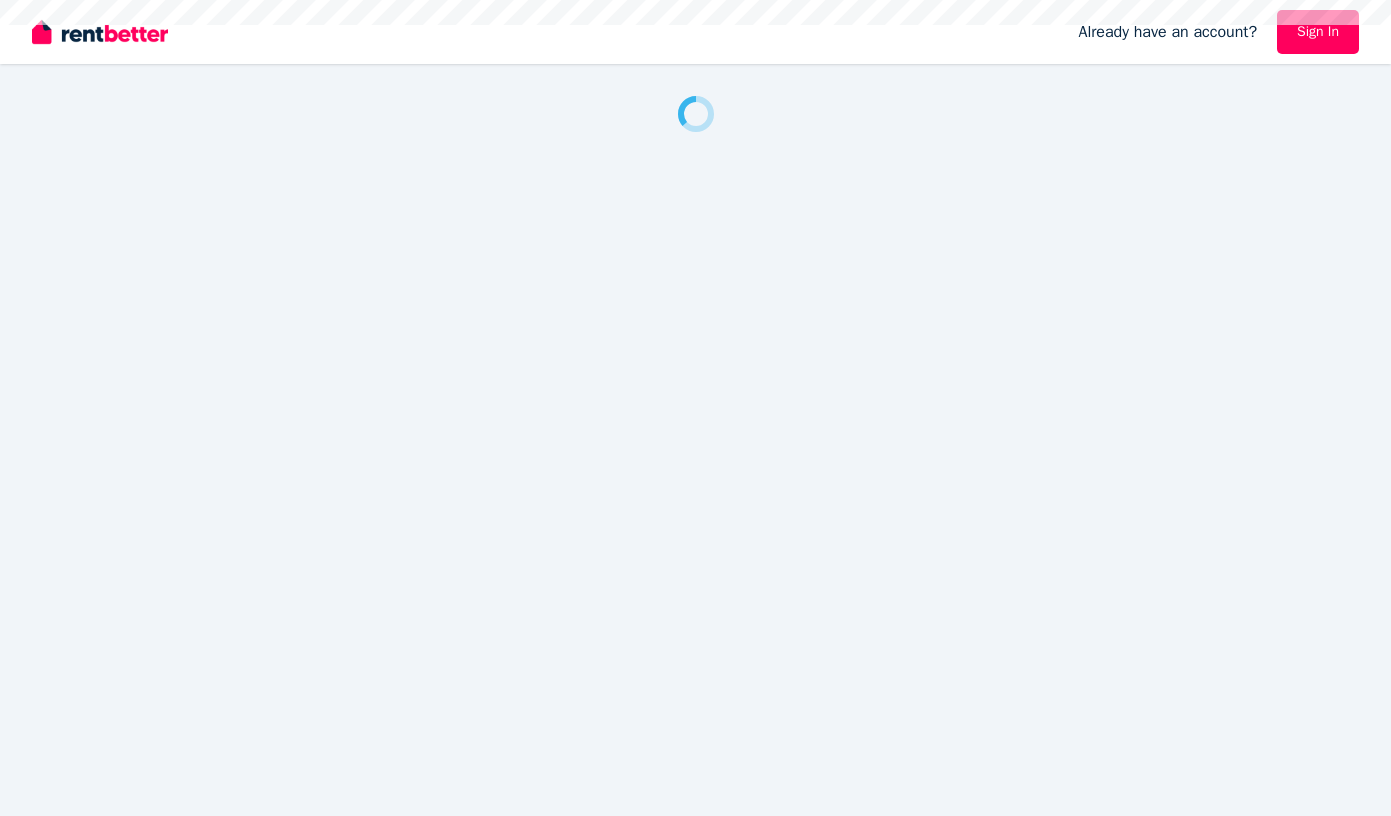 scroll, scrollTop: 0, scrollLeft: 0, axis: both 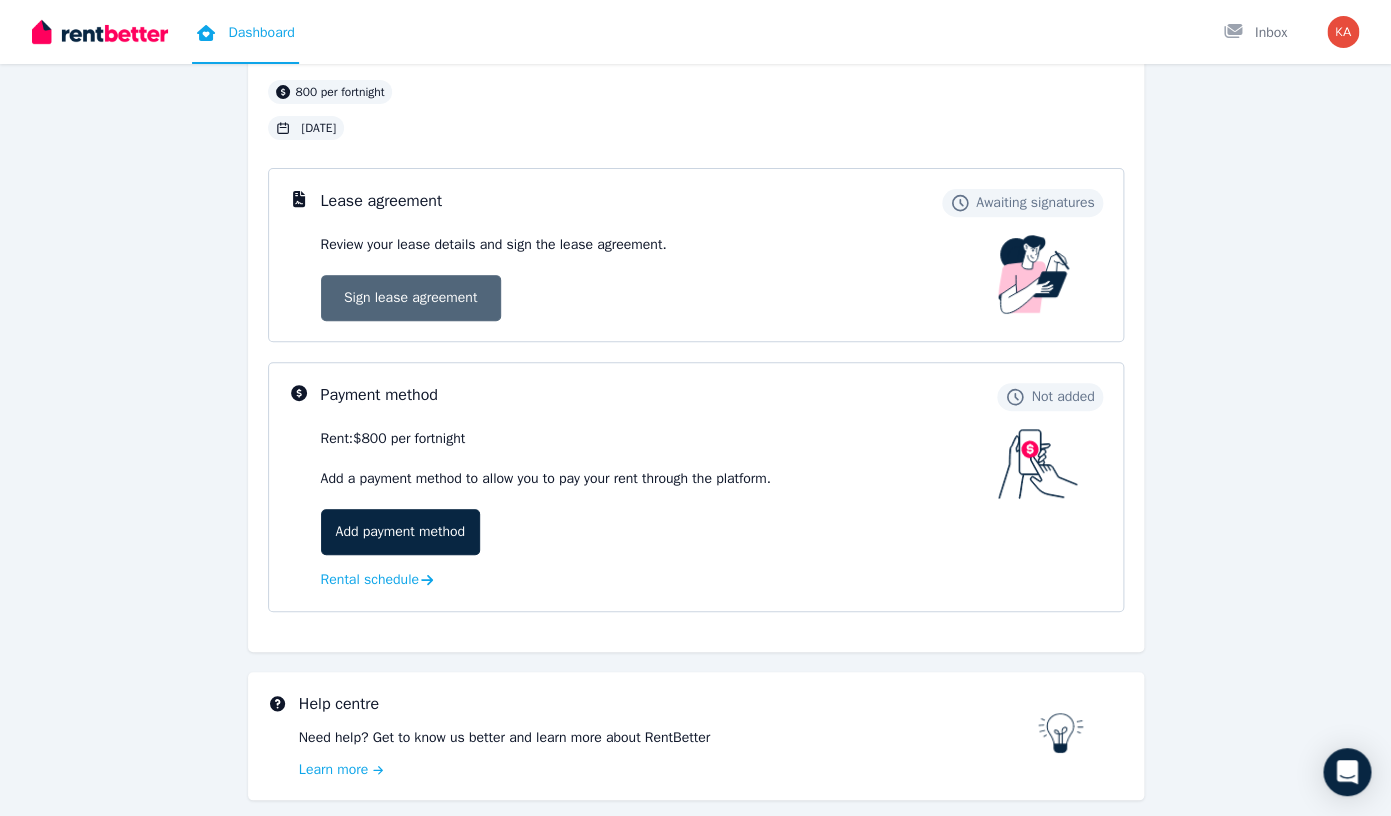 click on "Sign lease agreement" at bounding box center [411, 298] 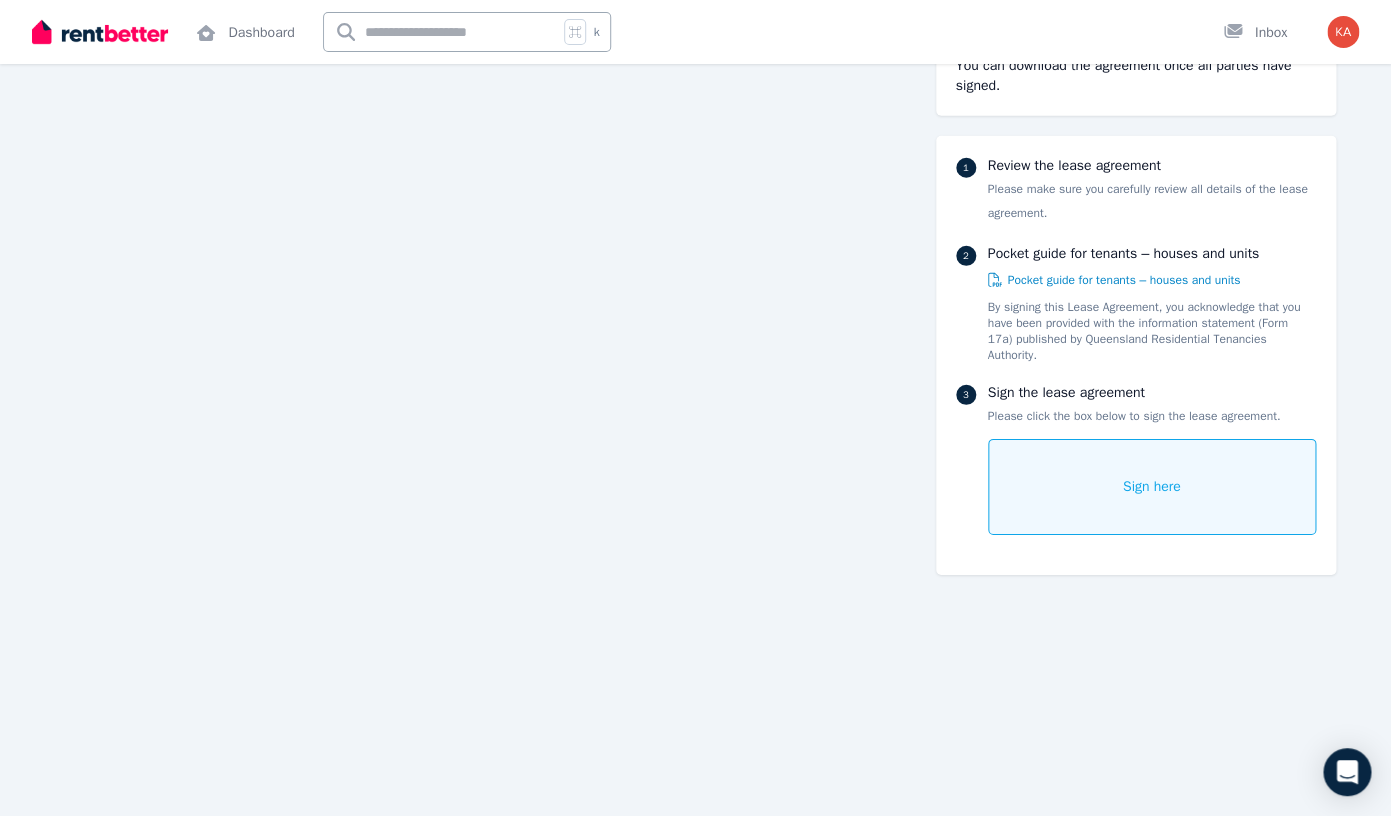 scroll, scrollTop: 13125, scrollLeft: 0, axis: vertical 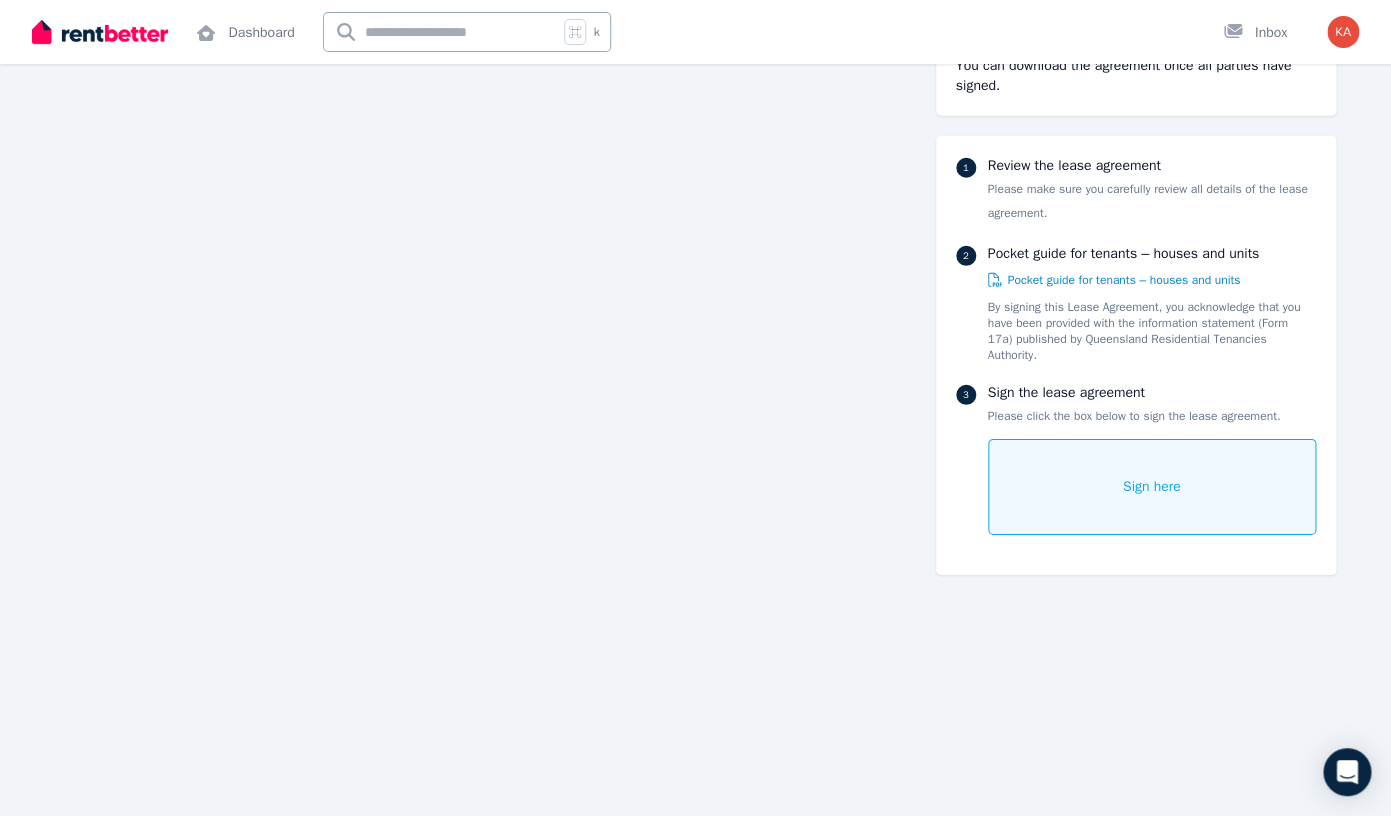 click on "Sign here" at bounding box center (1152, 487) 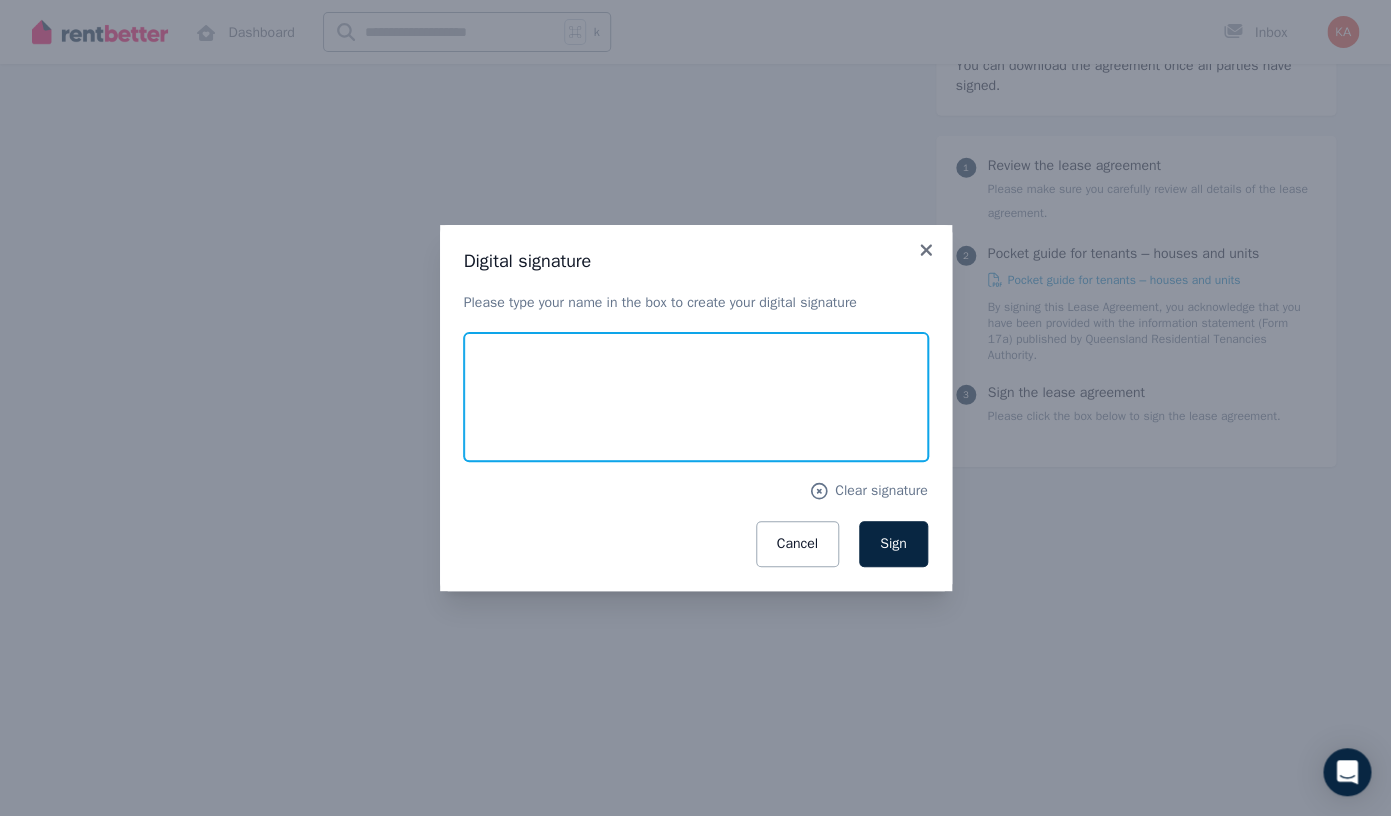 click at bounding box center (696, 397) 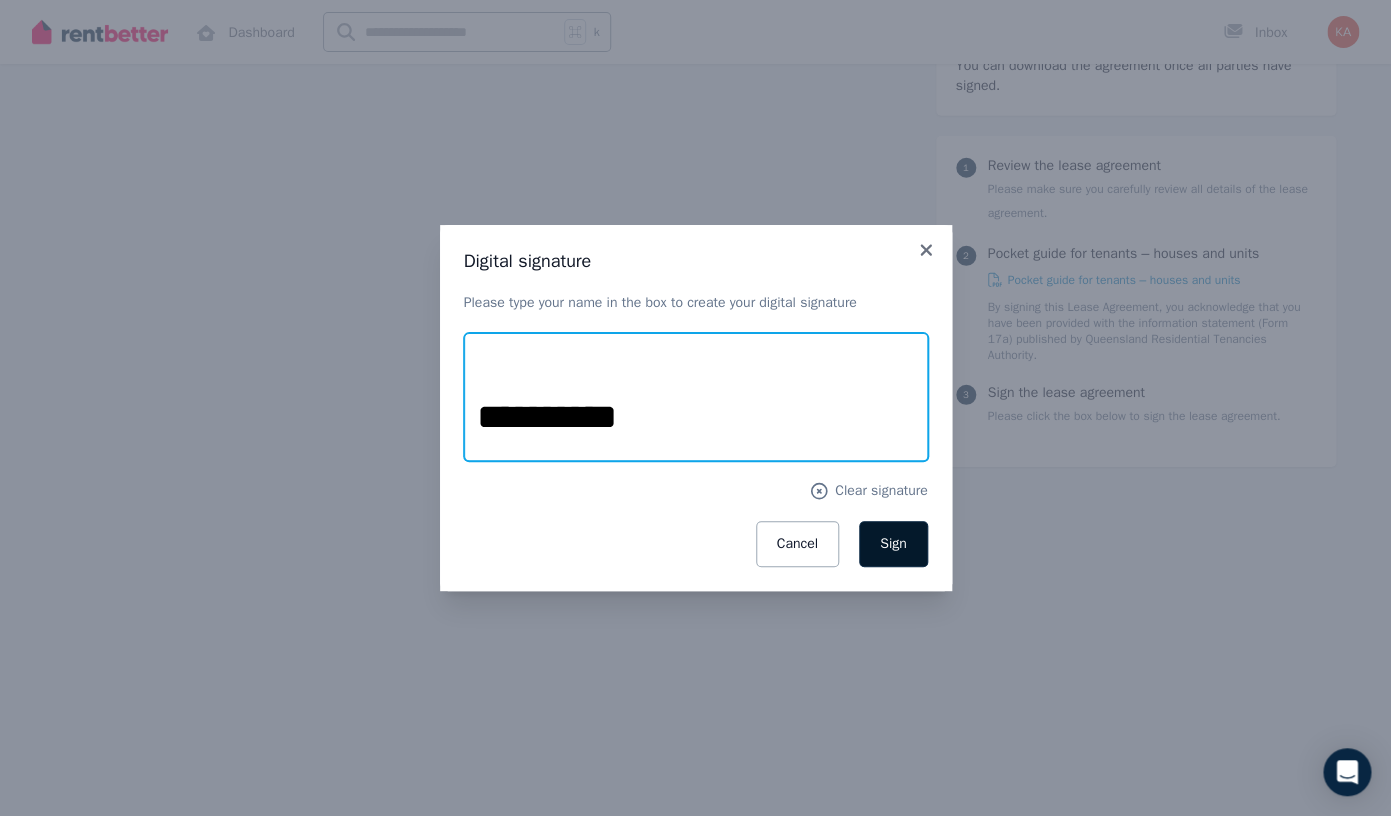 type on "**********" 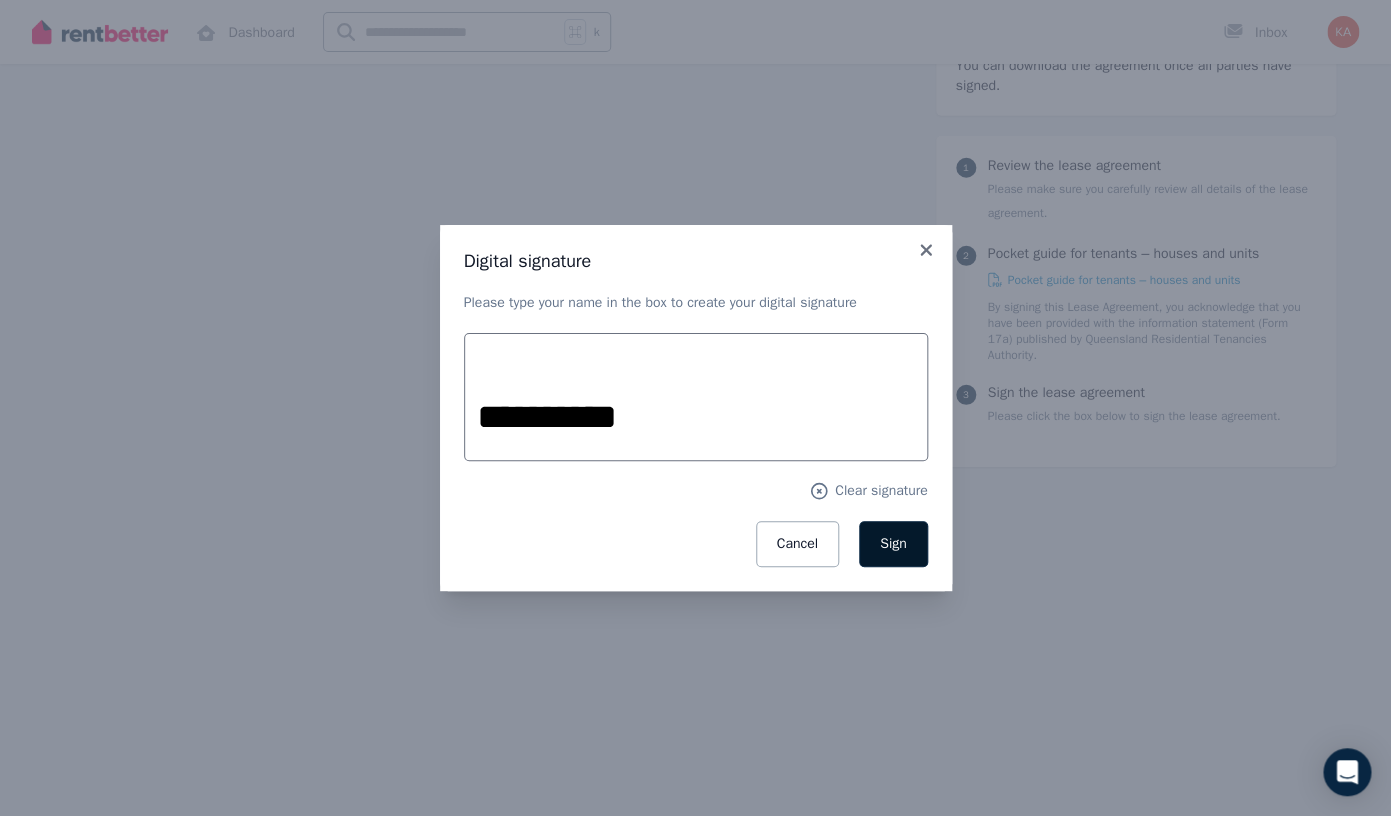 click on "Sign" at bounding box center (893, 543) 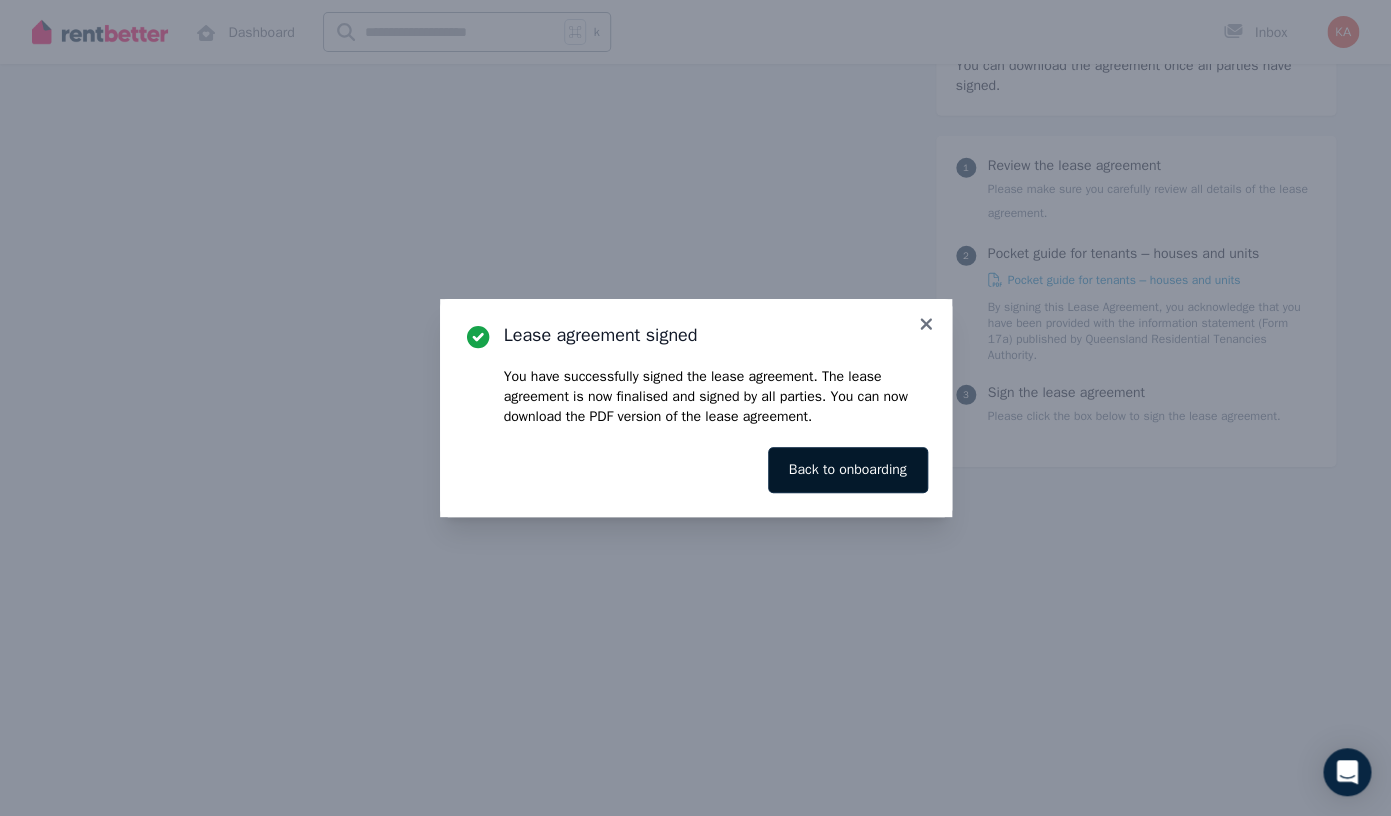click on "Back to onboarding" at bounding box center [848, 470] 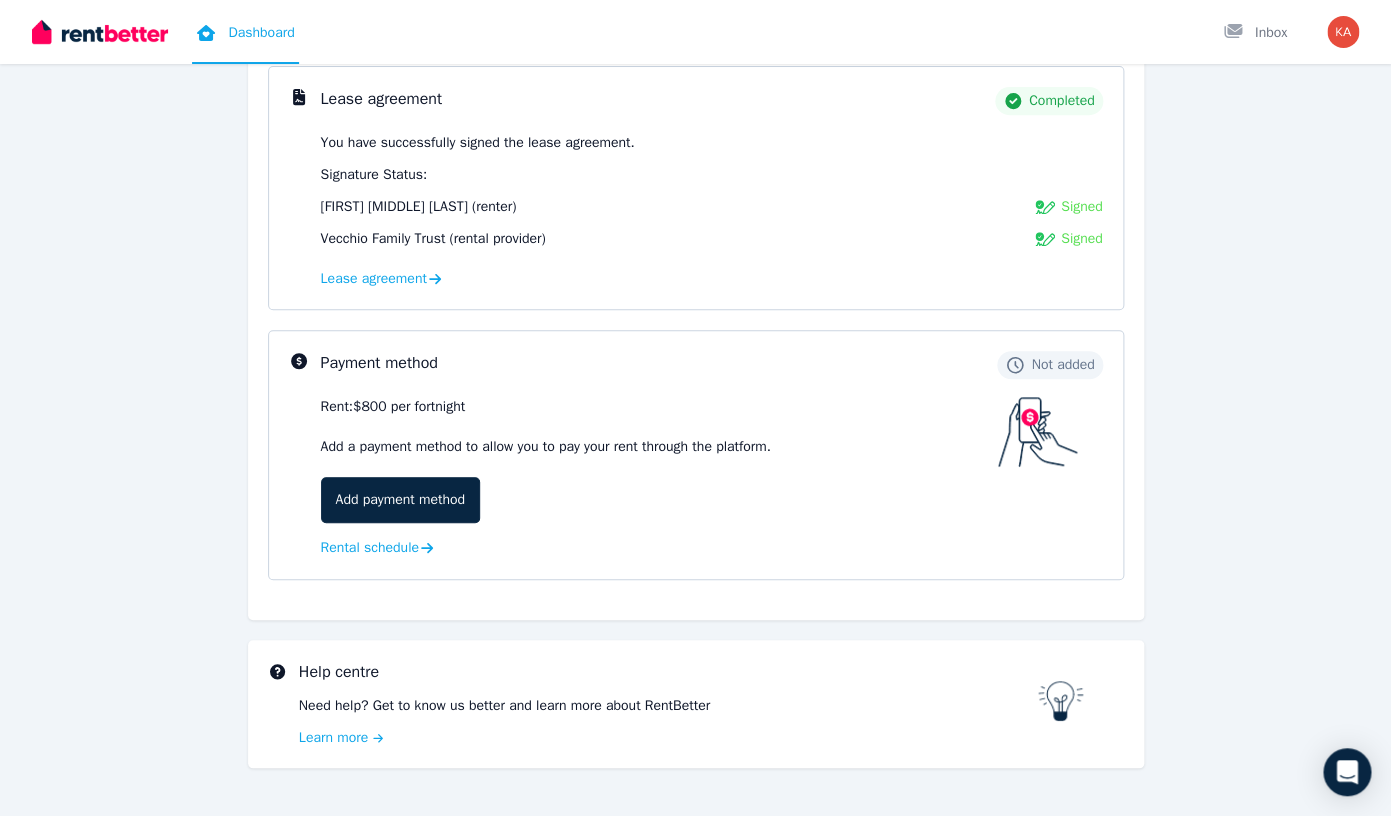 scroll, scrollTop: 298, scrollLeft: 0, axis: vertical 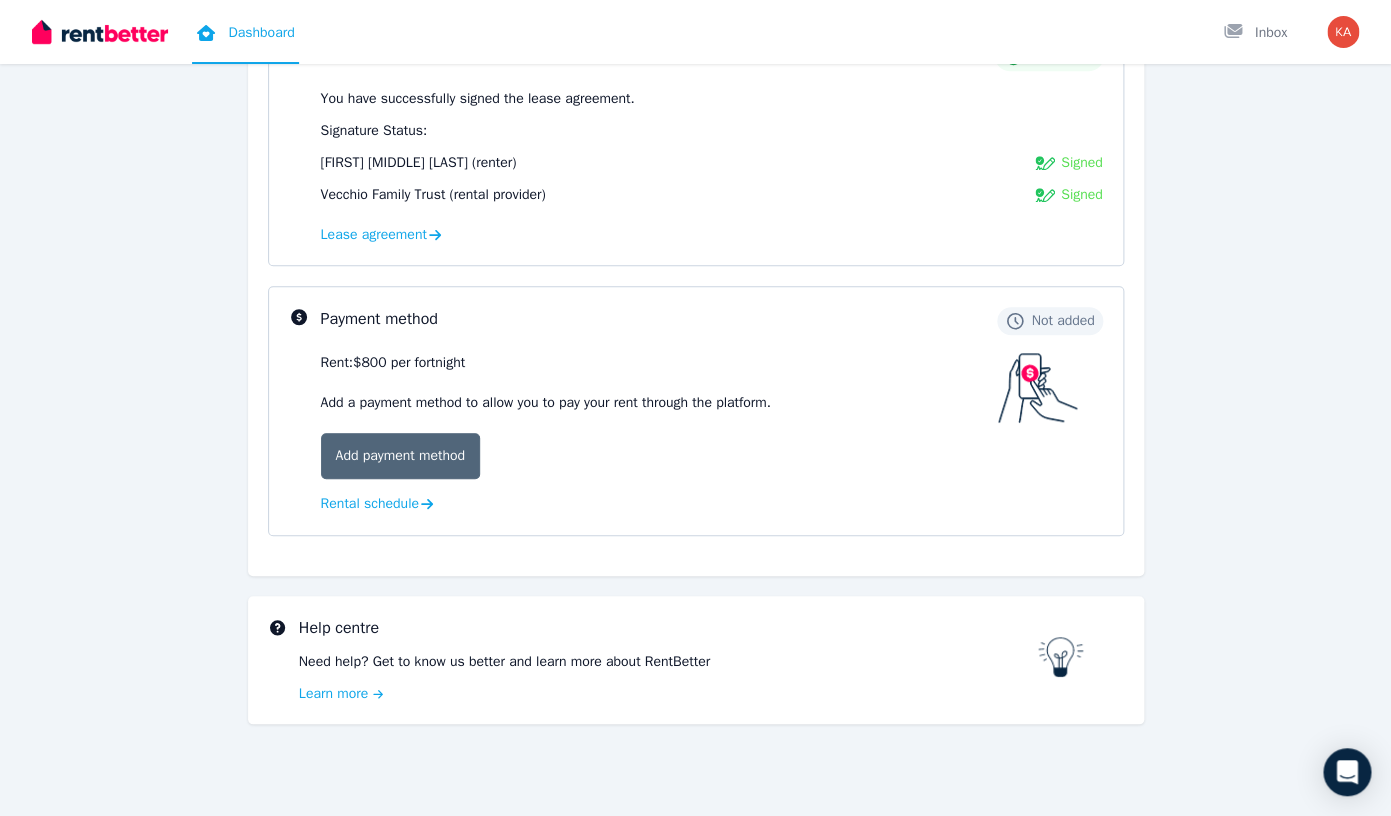click on "Add payment method" at bounding box center (400, 456) 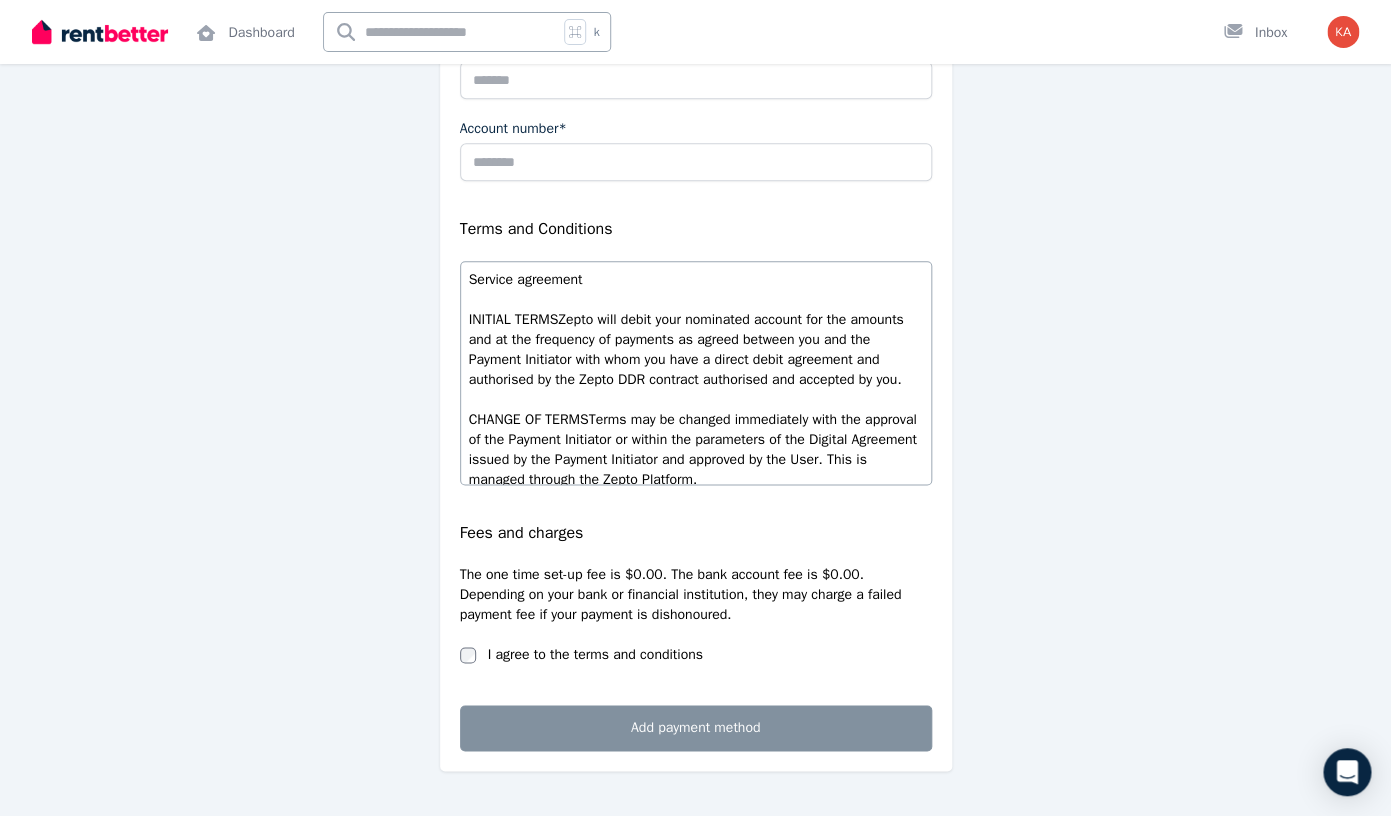 scroll, scrollTop: 652, scrollLeft: 0, axis: vertical 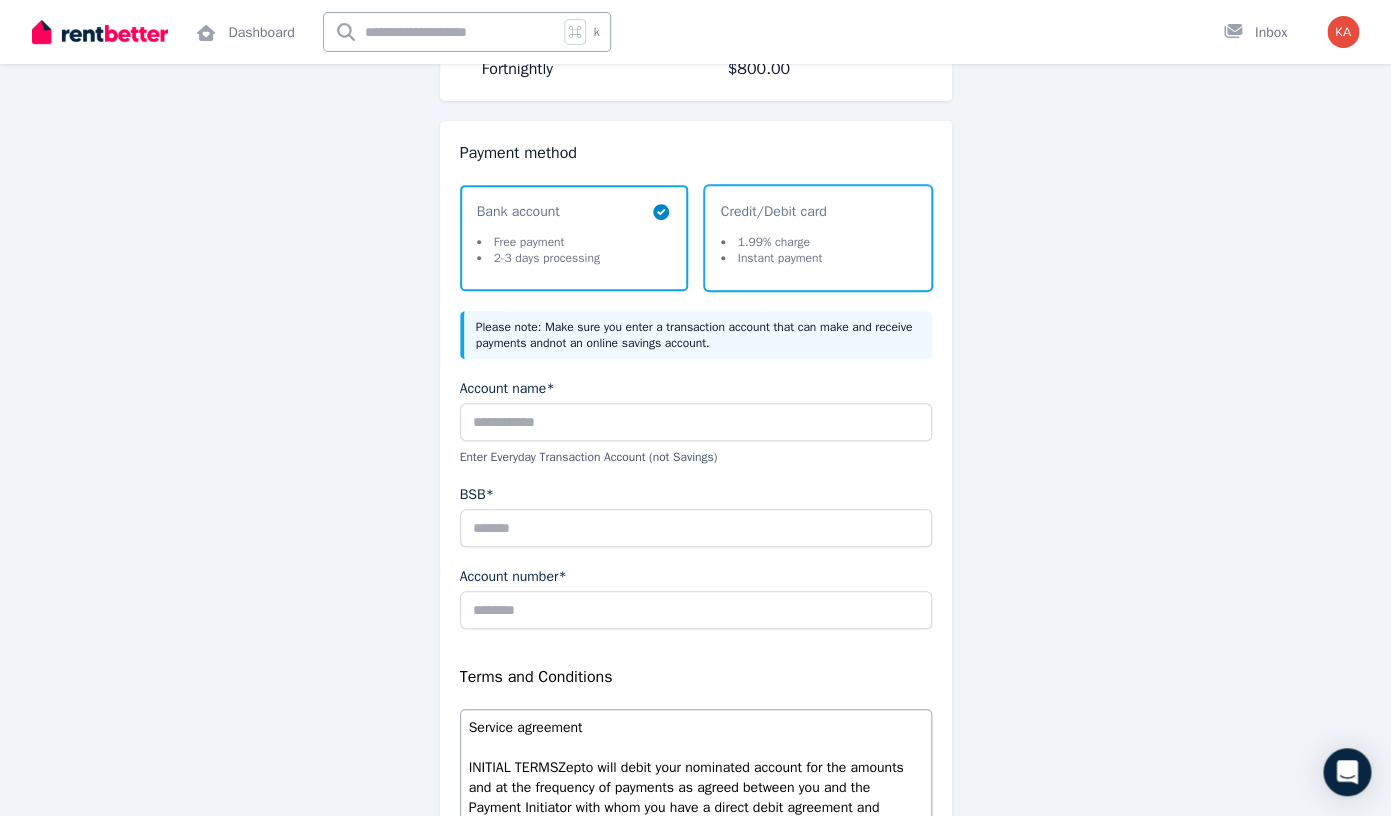 click on "Credit/Debit card 1.99% charge Instant payment" at bounding box center (808, 238) 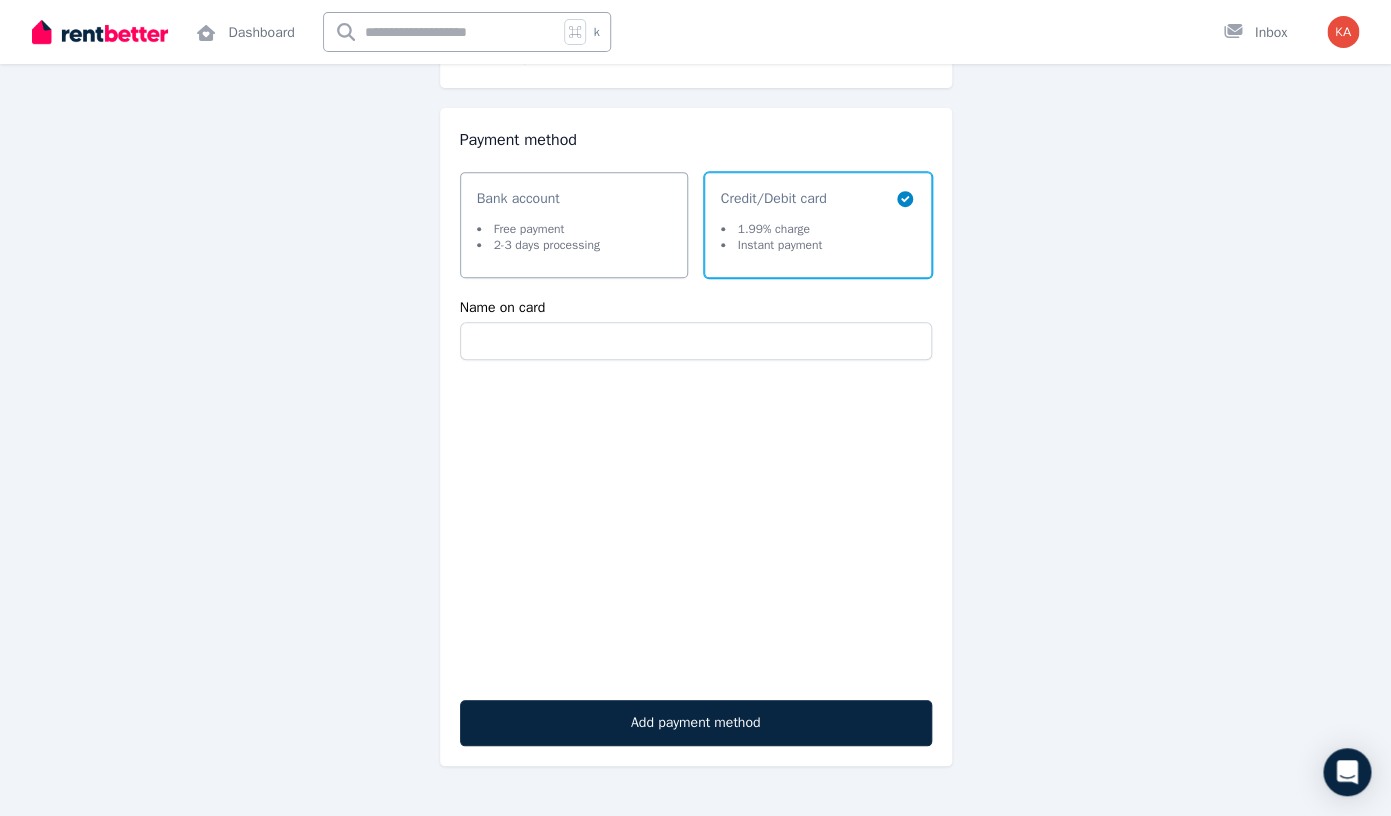 scroll, scrollTop: 203, scrollLeft: 0, axis: vertical 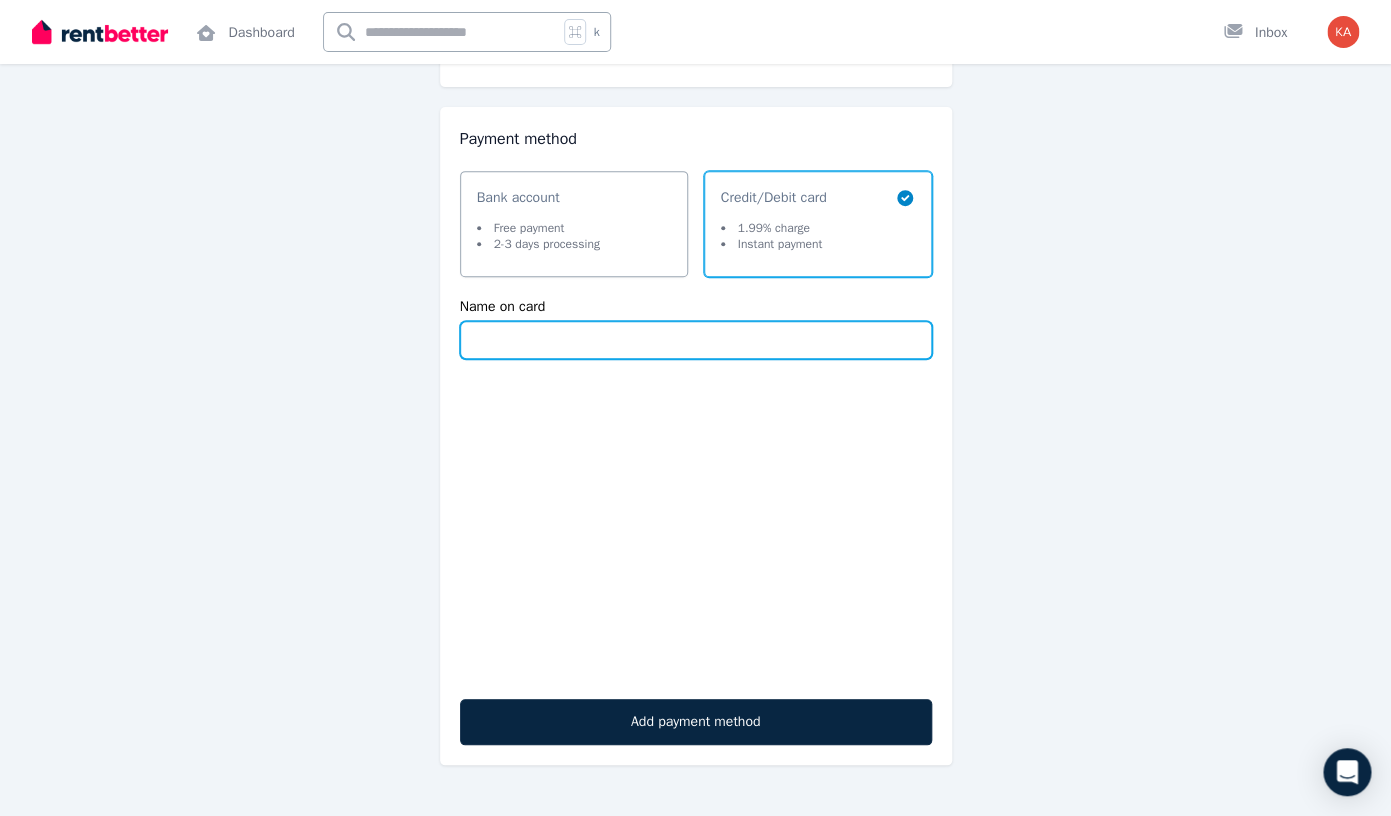 click on "Name on card" at bounding box center (696, 340) 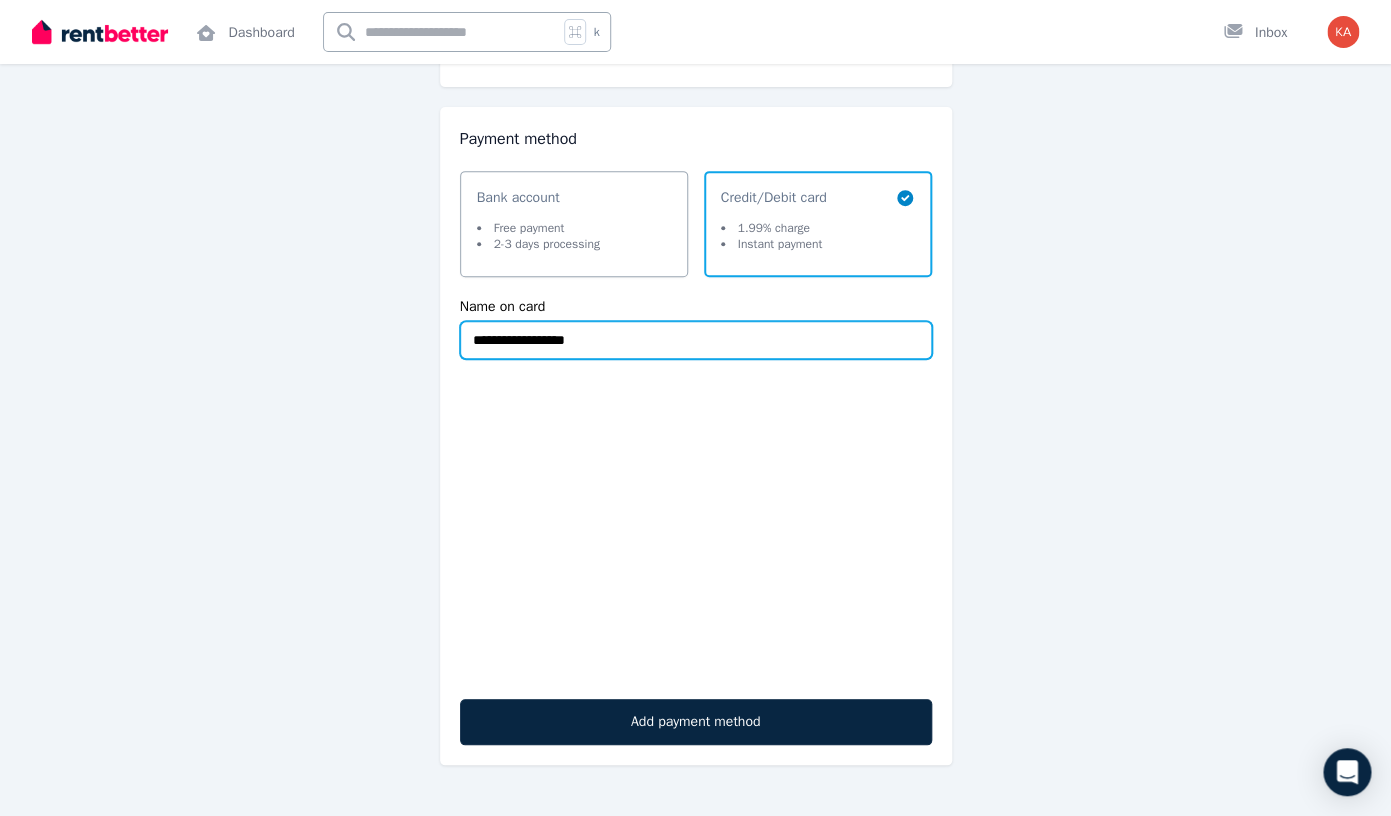 type on "**********" 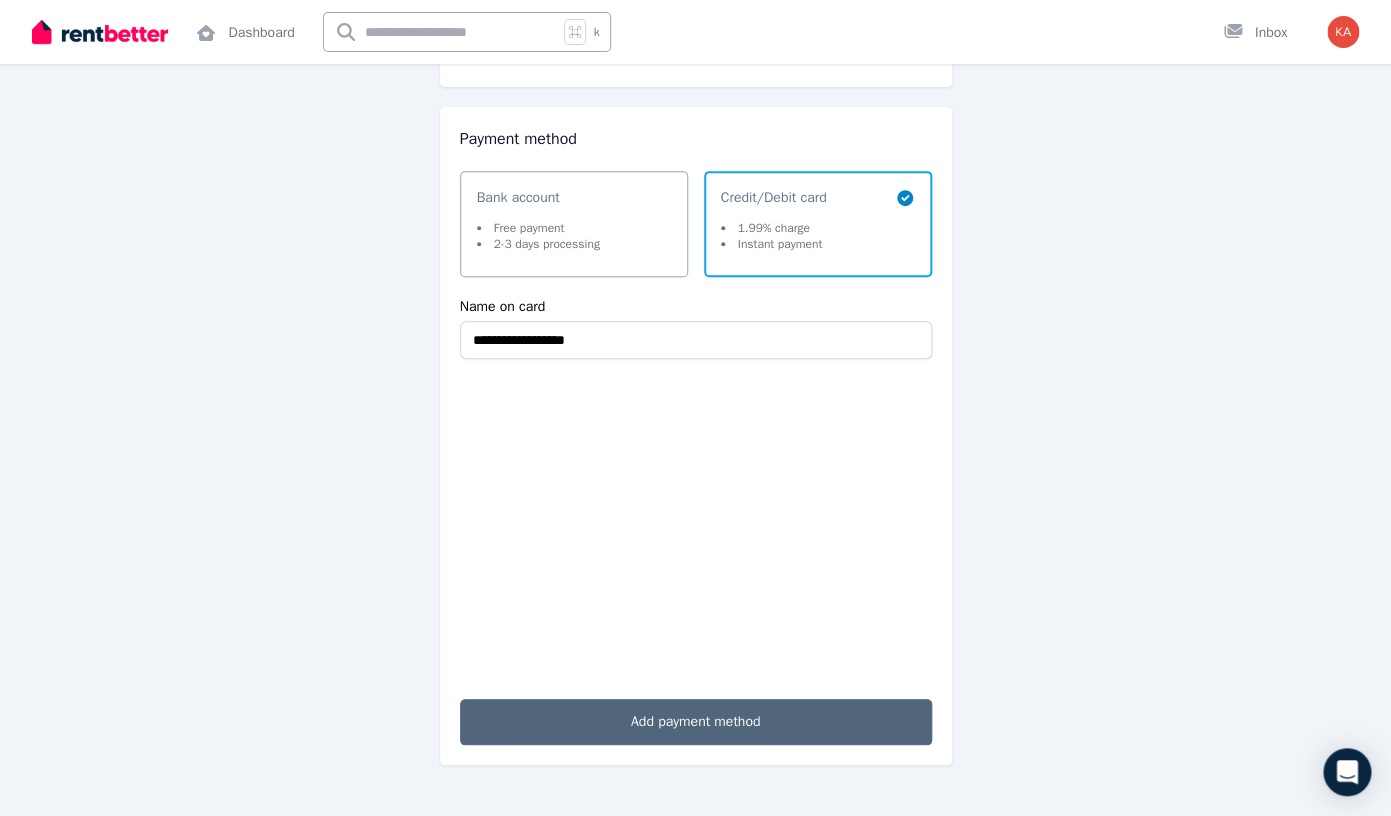 click on "Add payment method" at bounding box center [696, 722] 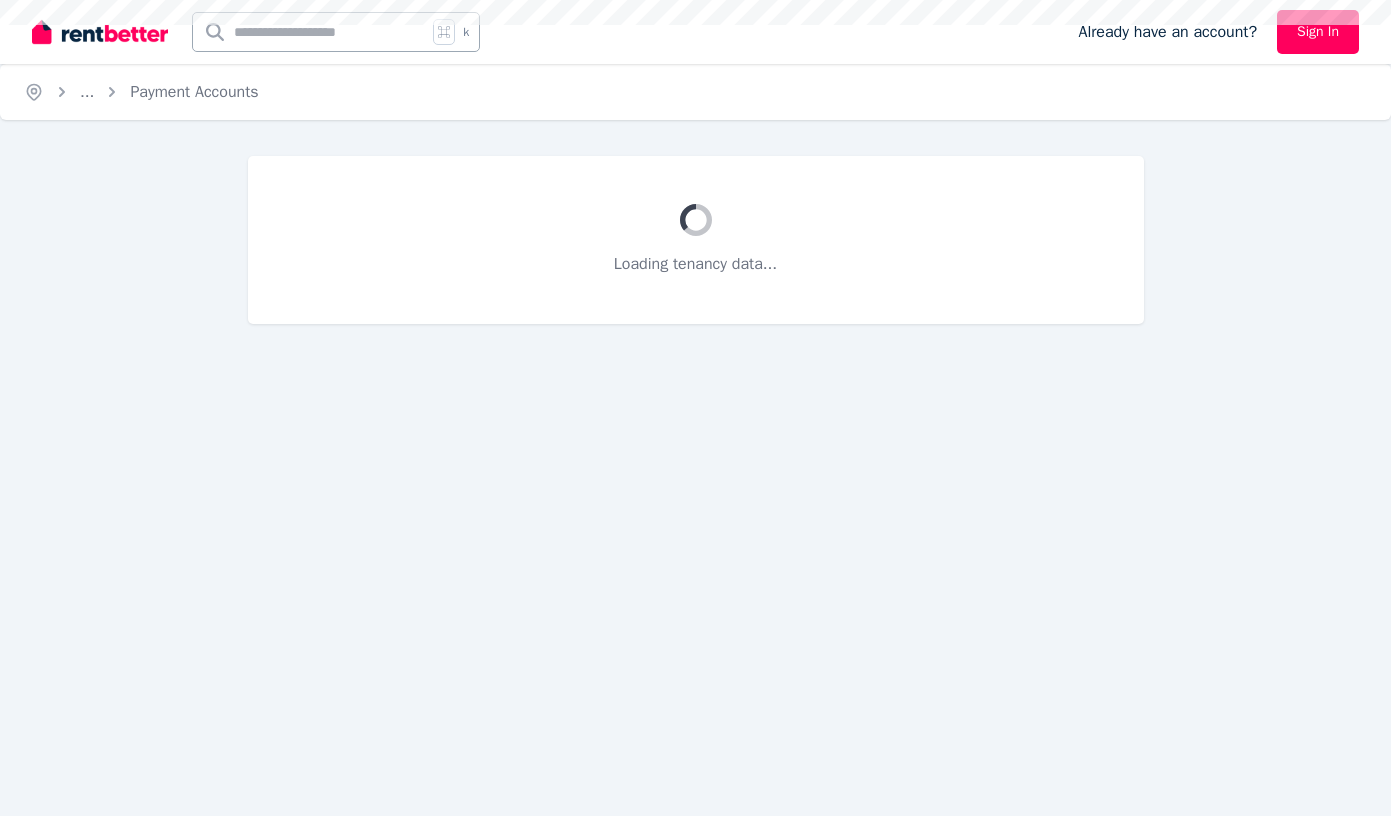 scroll, scrollTop: 0, scrollLeft: 0, axis: both 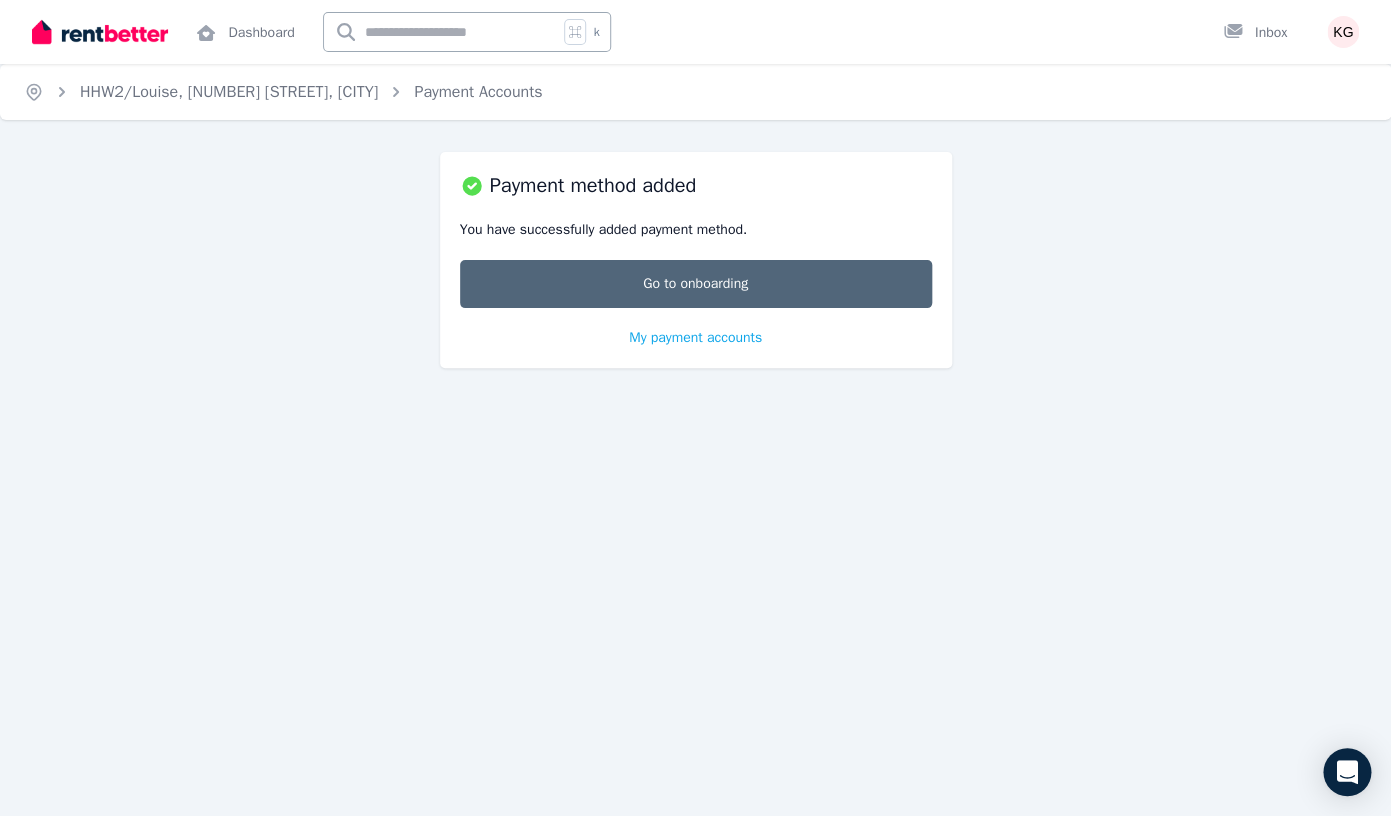click on "Go to onboarding" at bounding box center [696, 284] 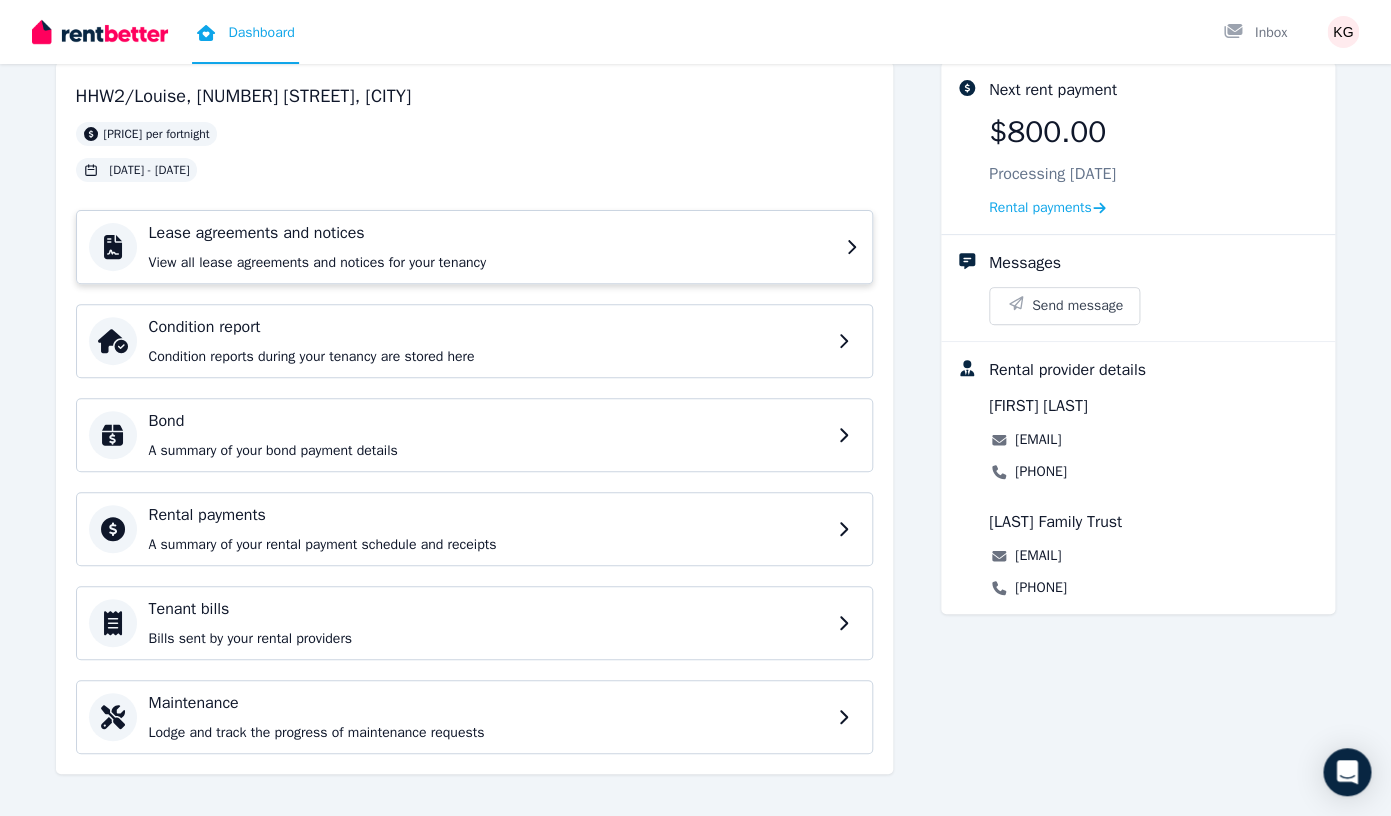 scroll, scrollTop: 124, scrollLeft: 0, axis: vertical 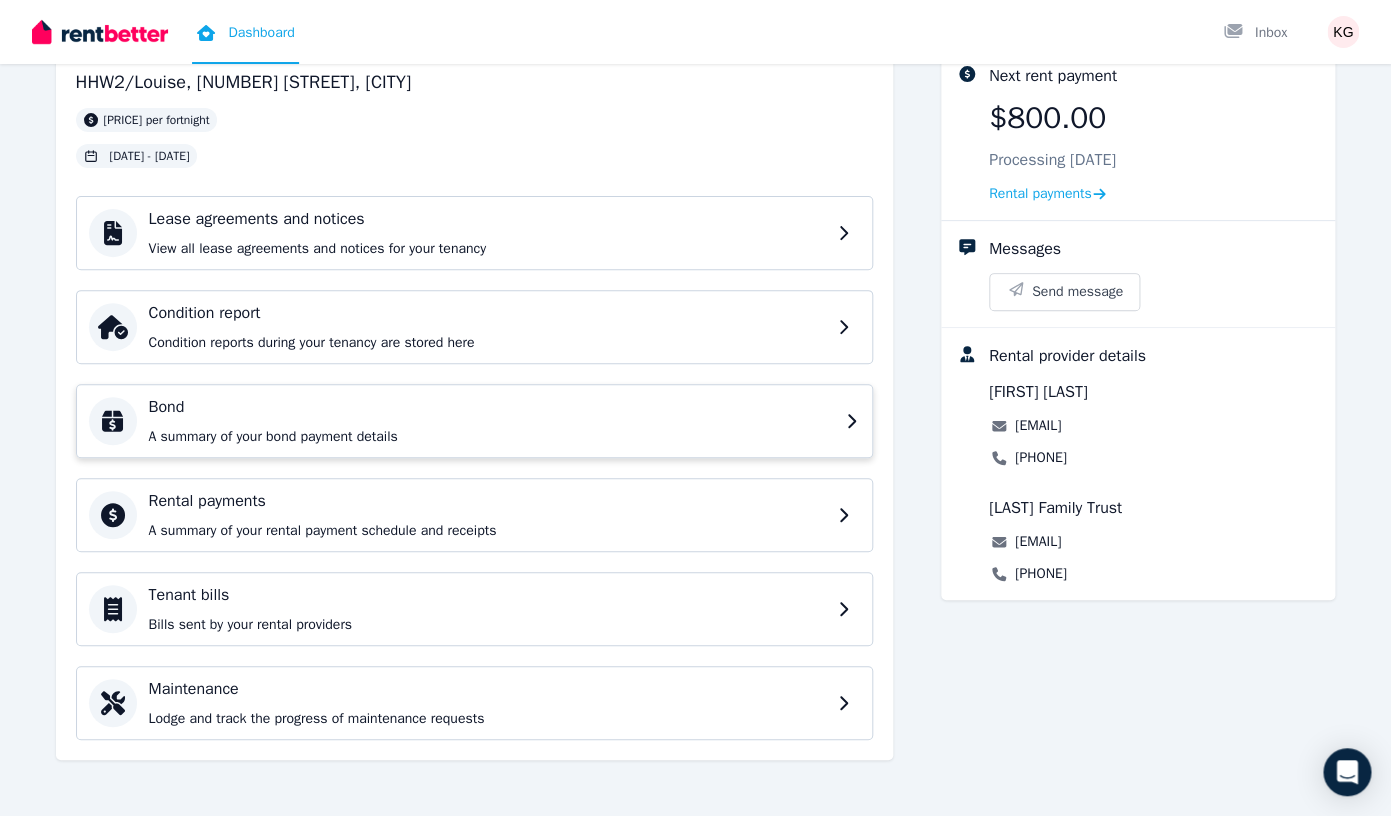 click on "Bond" at bounding box center [491, 407] 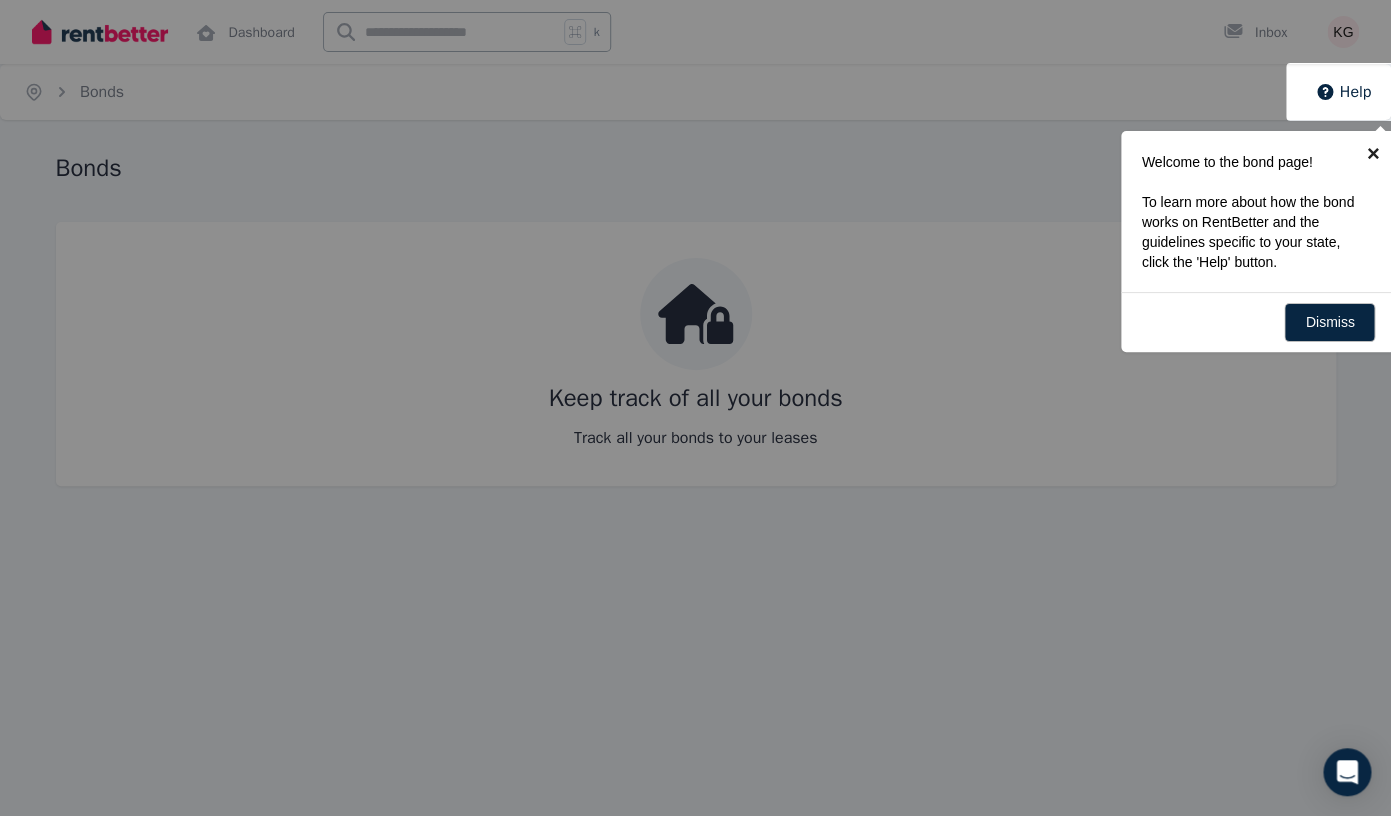 click on "×" at bounding box center [1372, 153] 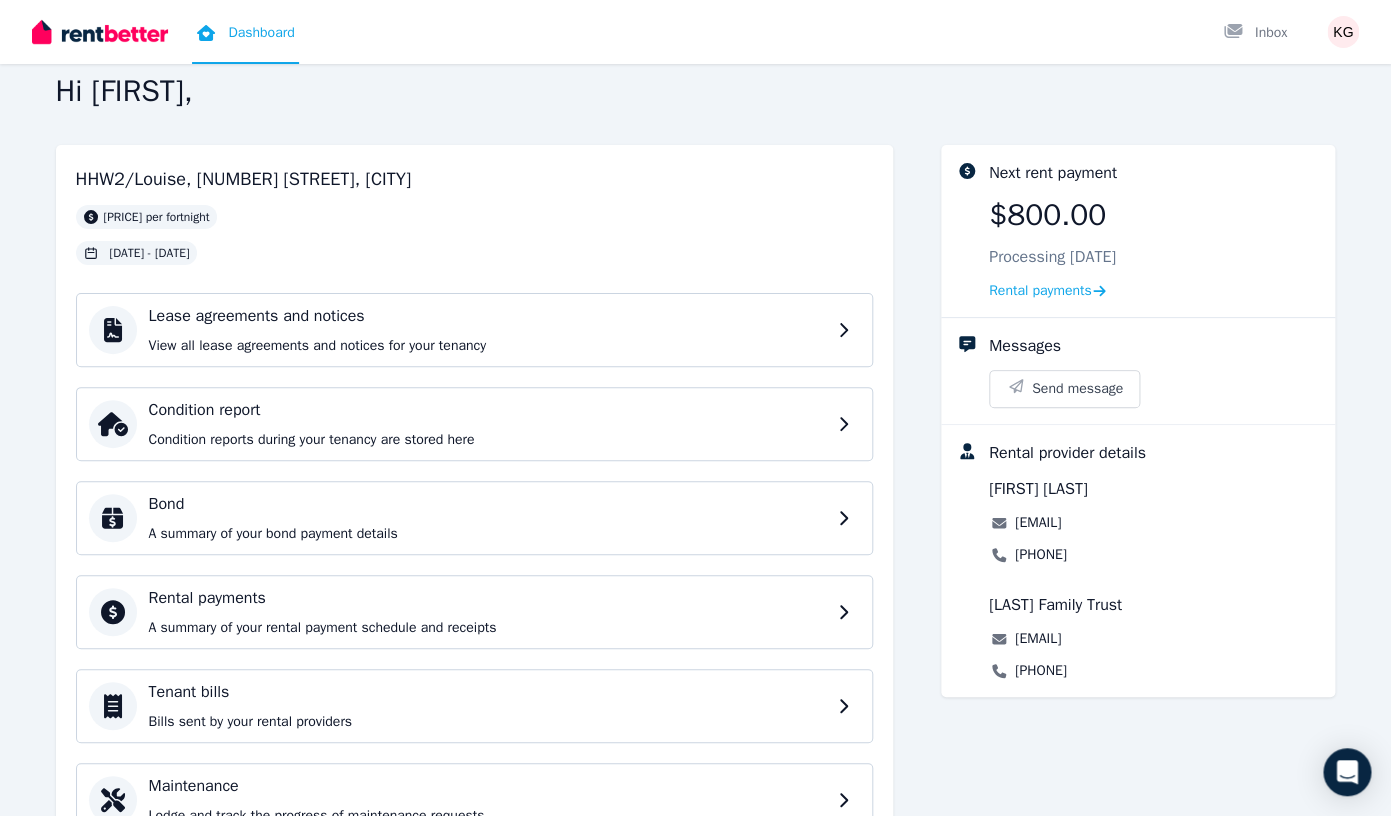 scroll, scrollTop: 26, scrollLeft: 0, axis: vertical 